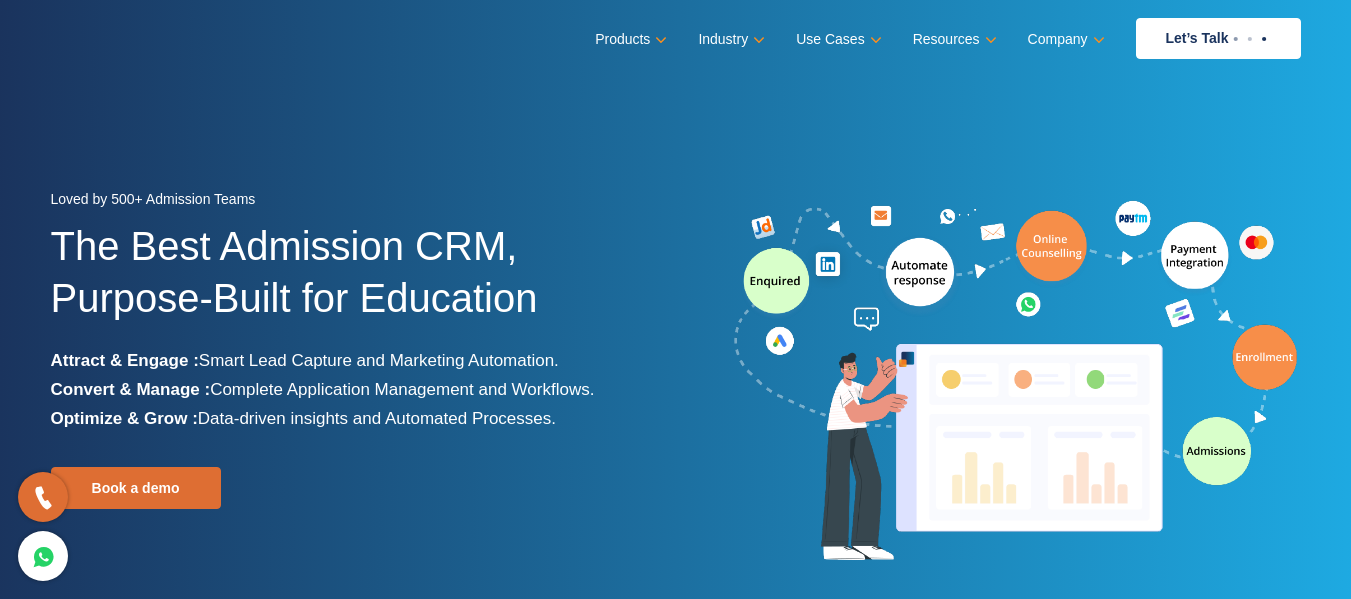 scroll, scrollTop: 0, scrollLeft: 0, axis: both 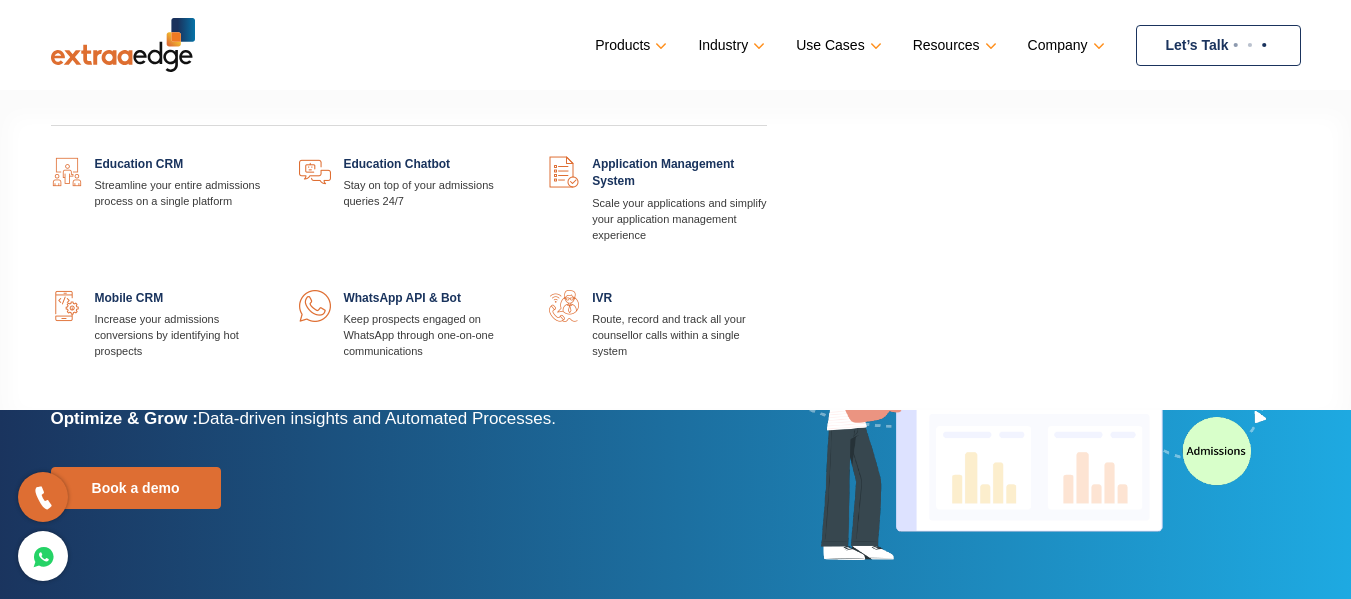 click at bounding box center (269, 156) 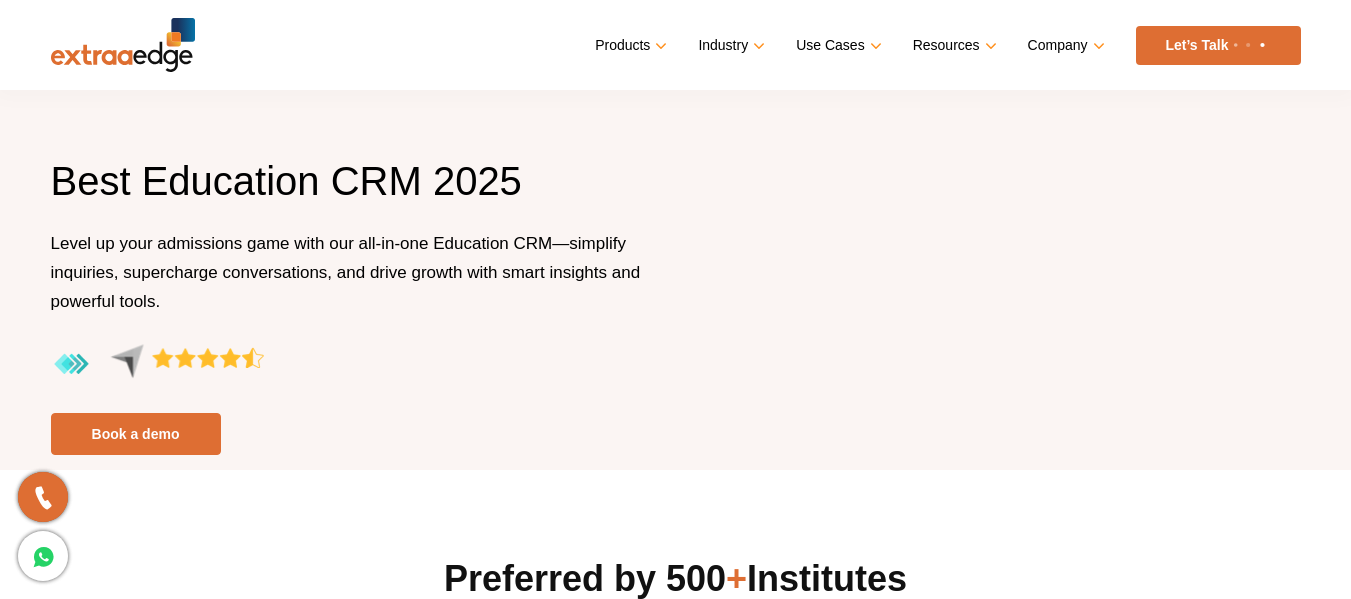 scroll, scrollTop: 0, scrollLeft: 0, axis: both 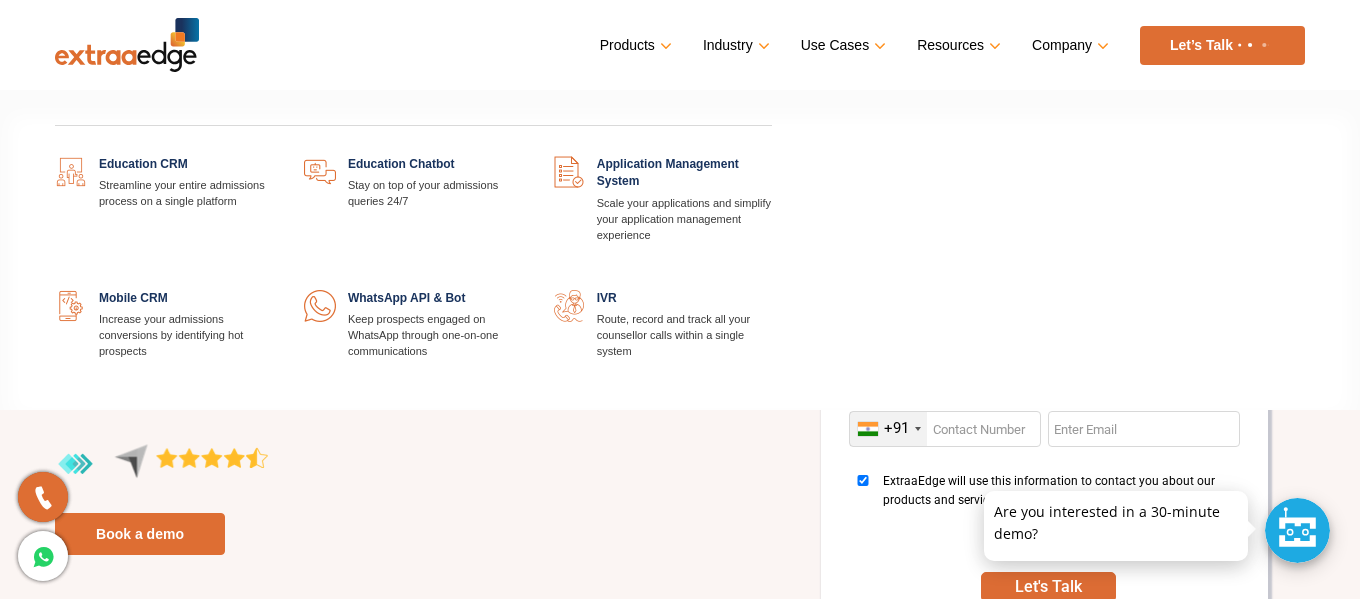 click at bounding box center (274, 156) 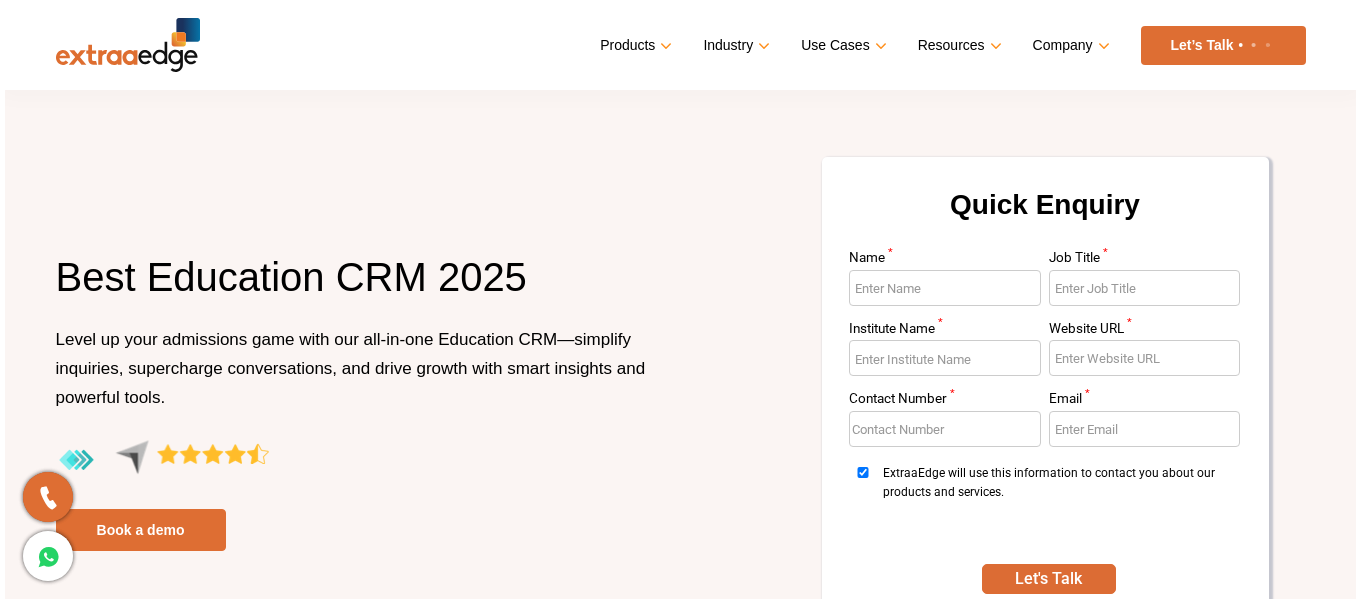 scroll, scrollTop: 0, scrollLeft: 0, axis: both 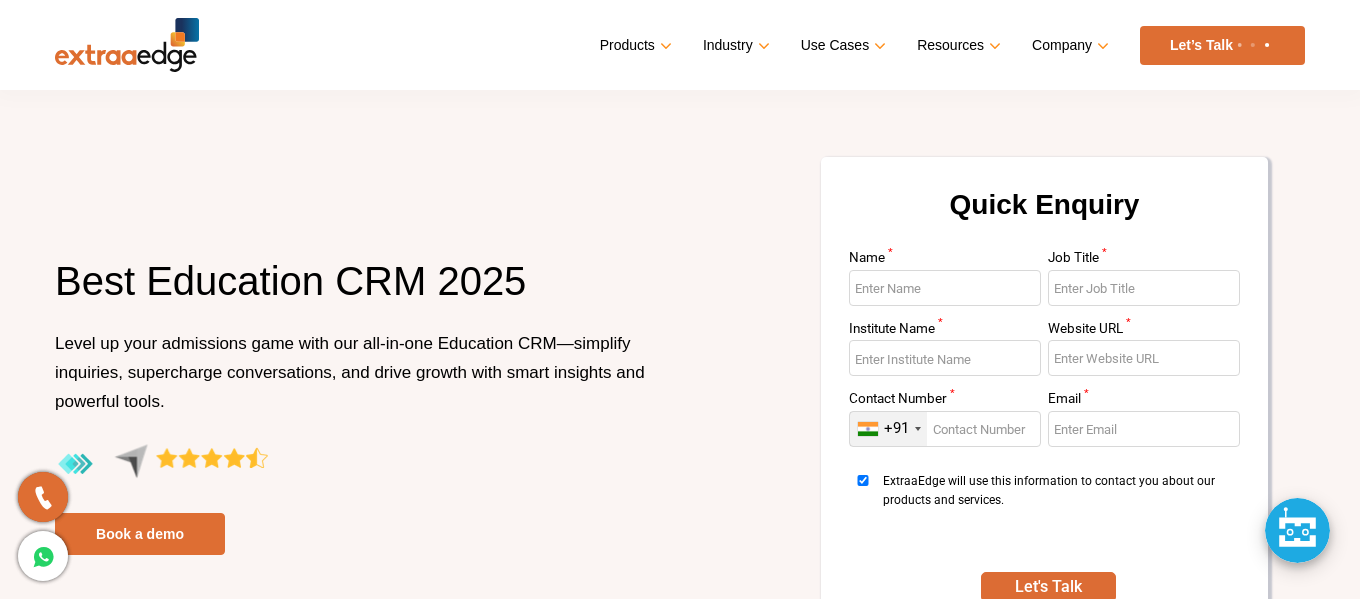 click on "Name   *" at bounding box center [945, 288] 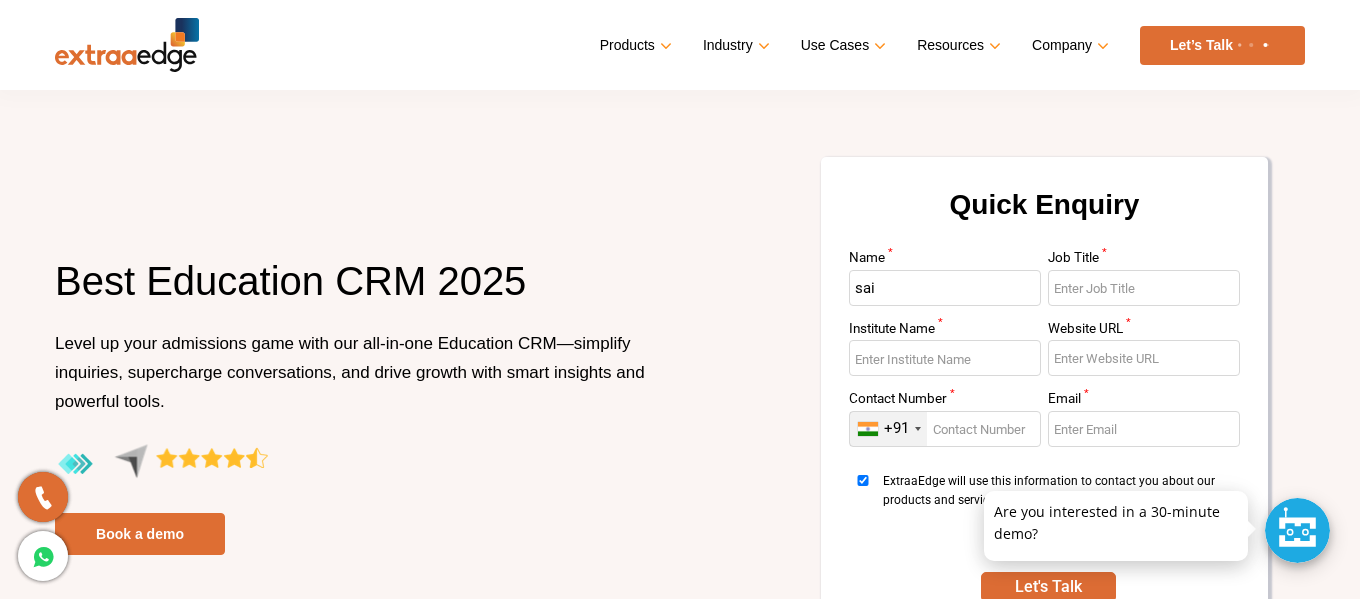 type on "sai" 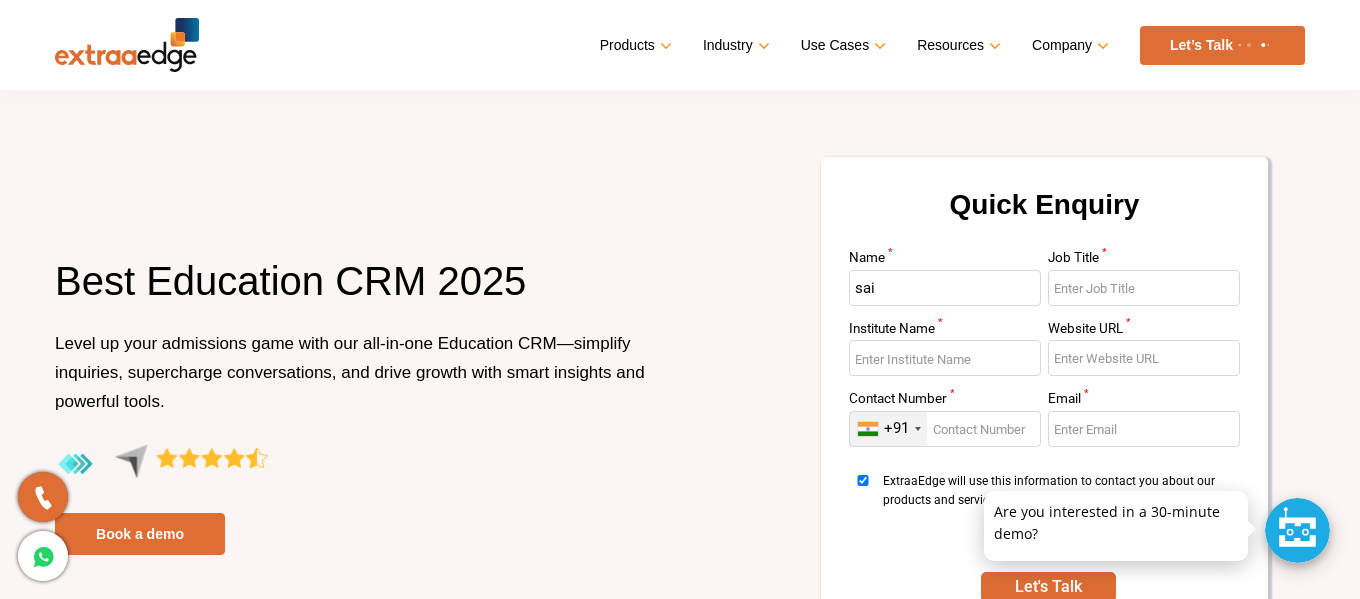 click on "Job Title   *" at bounding box center [1144, 288] 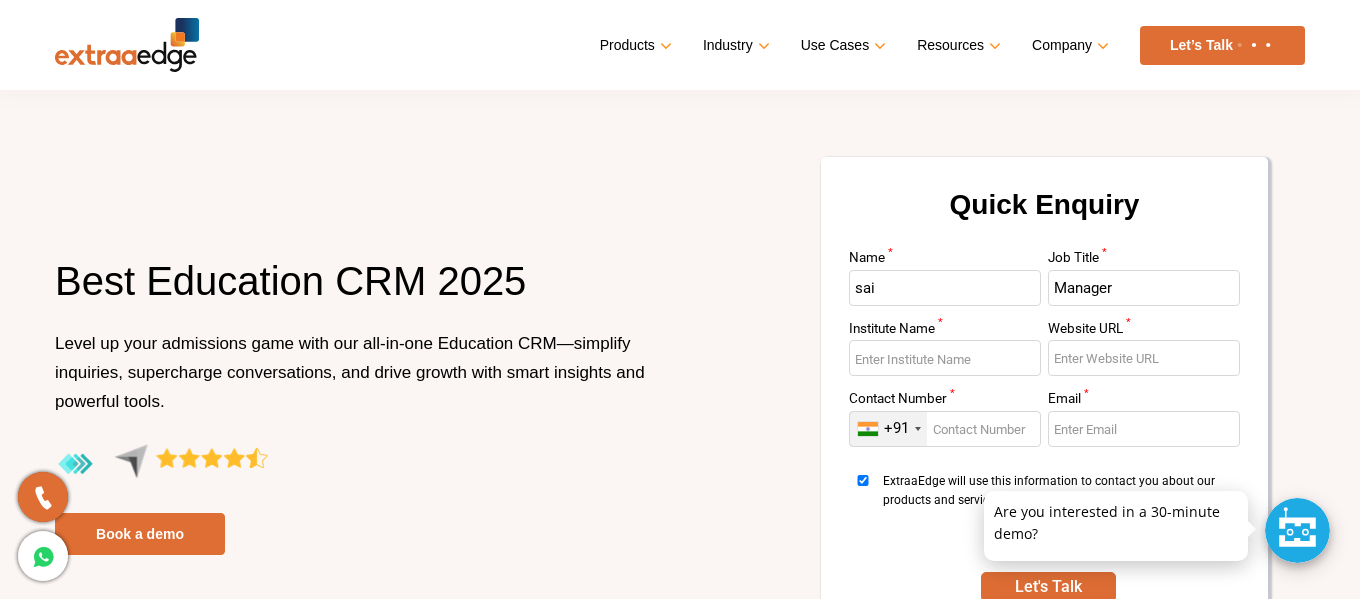 type on "Manager" 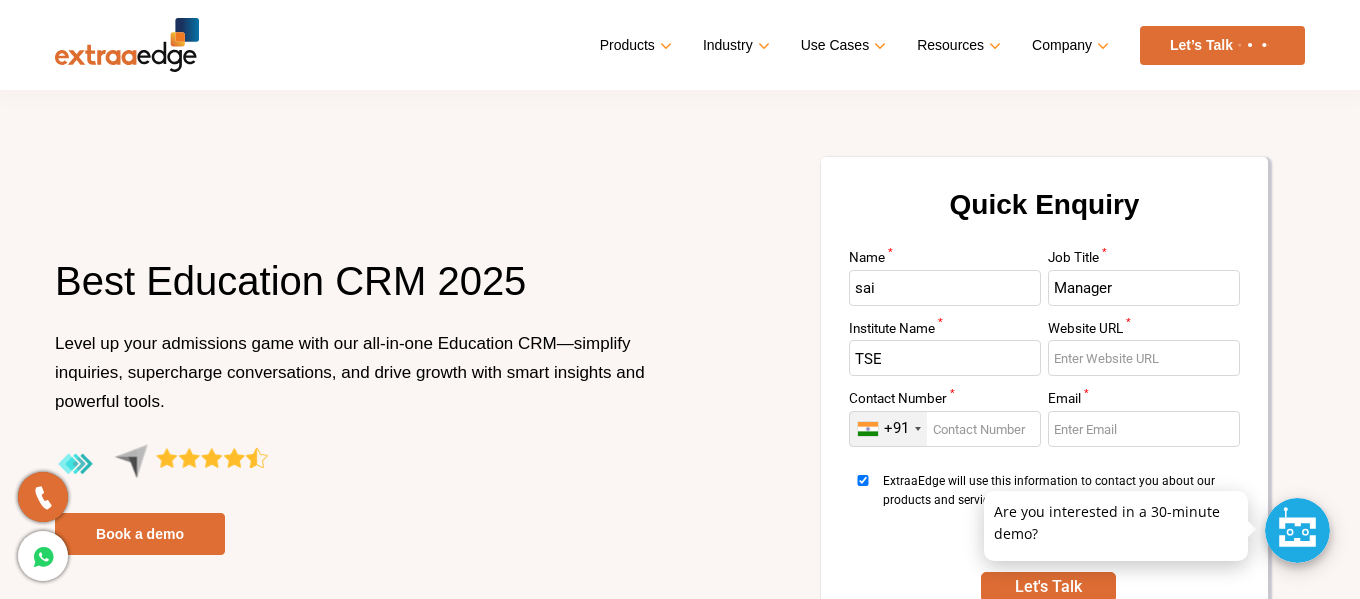 type on "TSE" 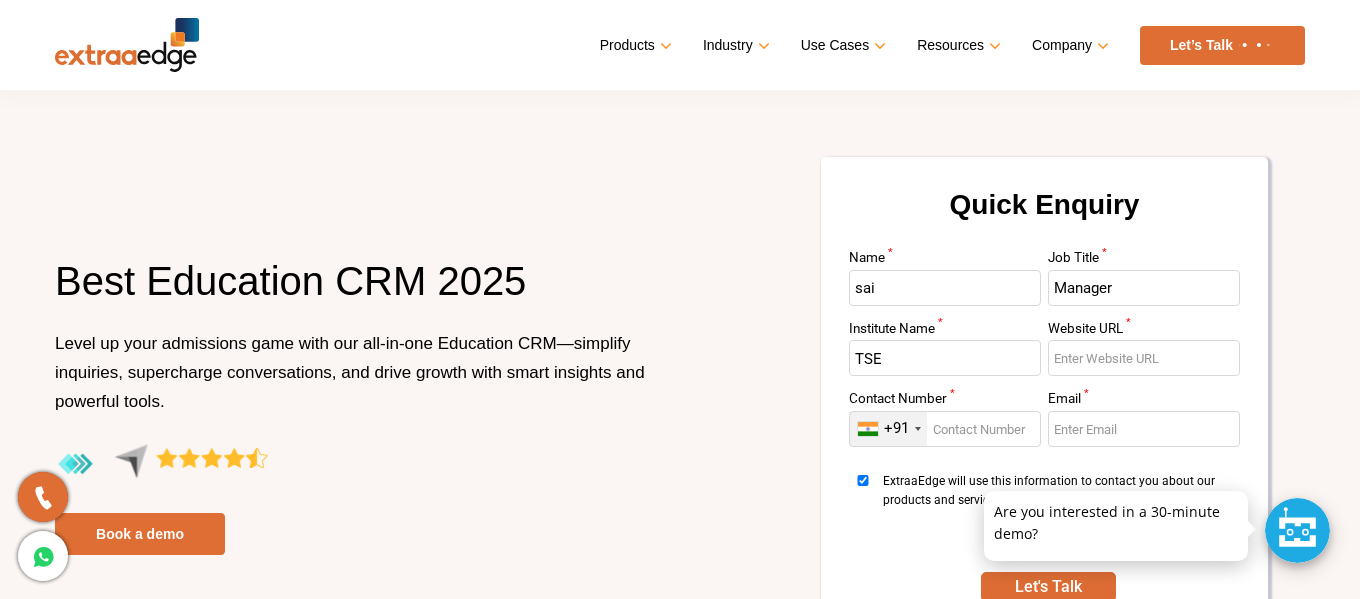 click on "Contact Number   *" at bounding box center (945, 429) 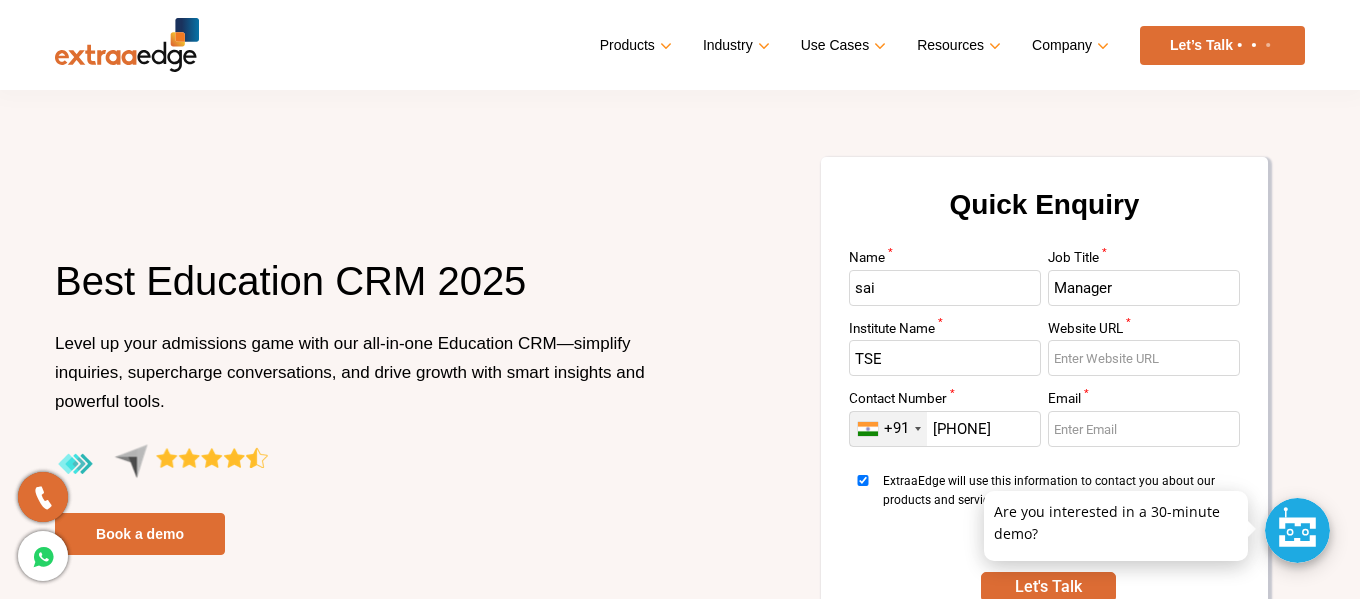 type on "8019665423" 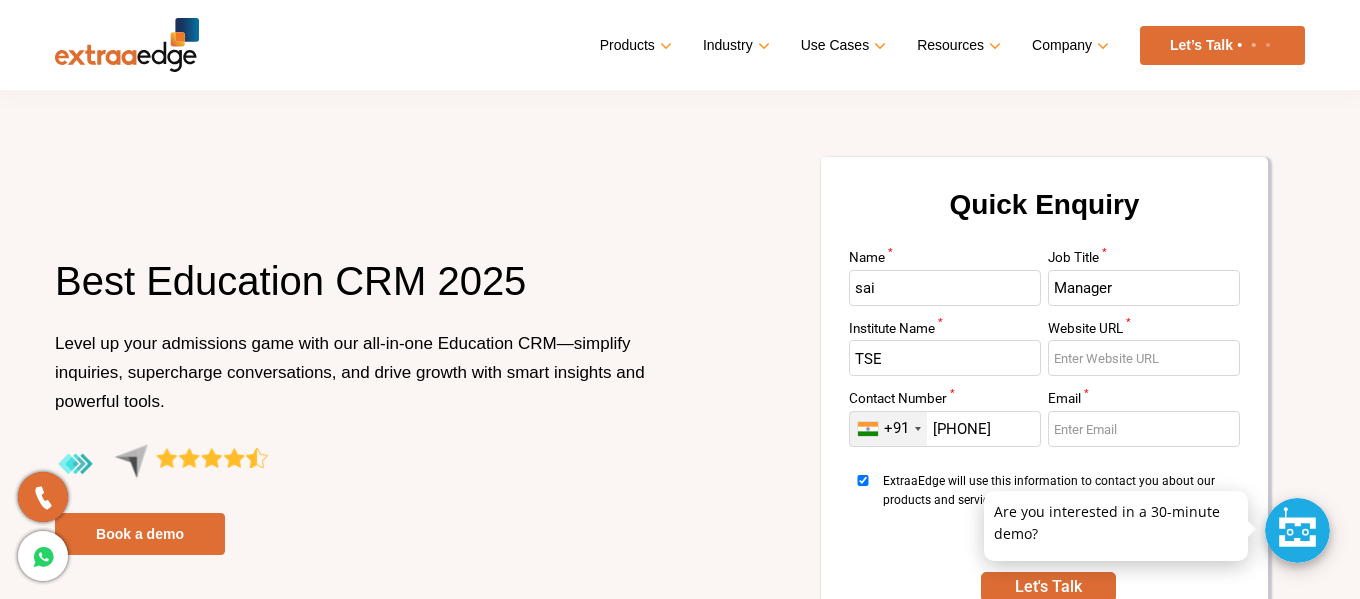 click on "Email   *" at bounding box center [1144, 429] 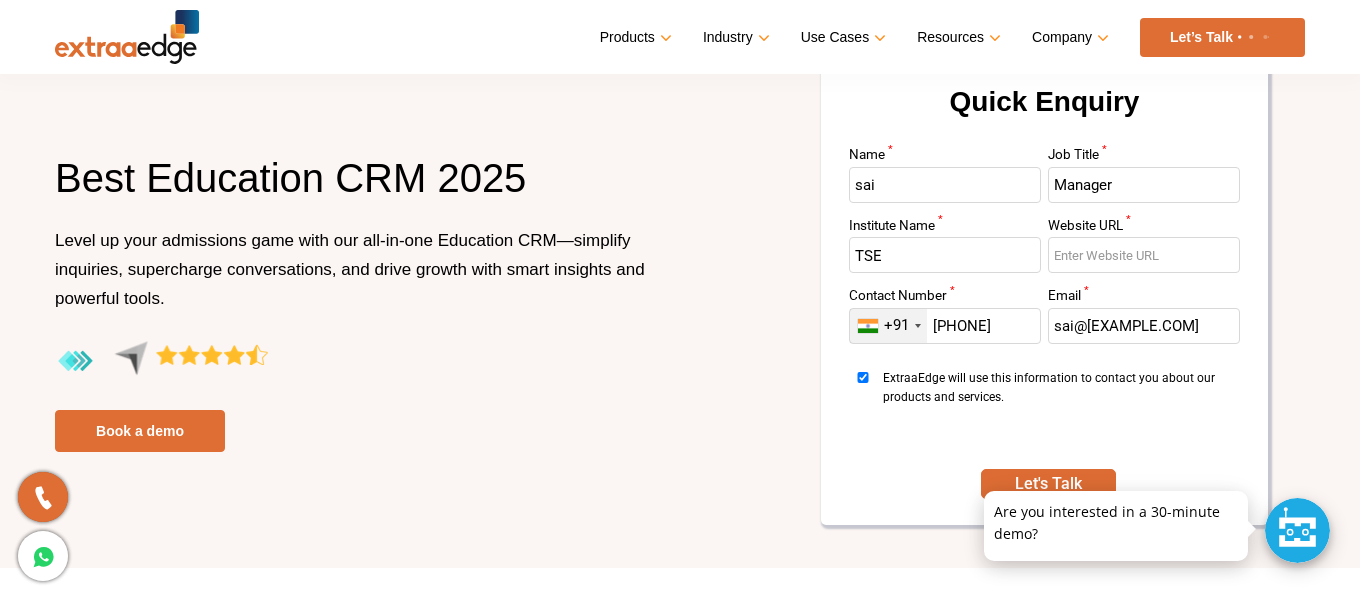 scroll, scrollTop: 138, scrollLeft: 0, axis: vertical 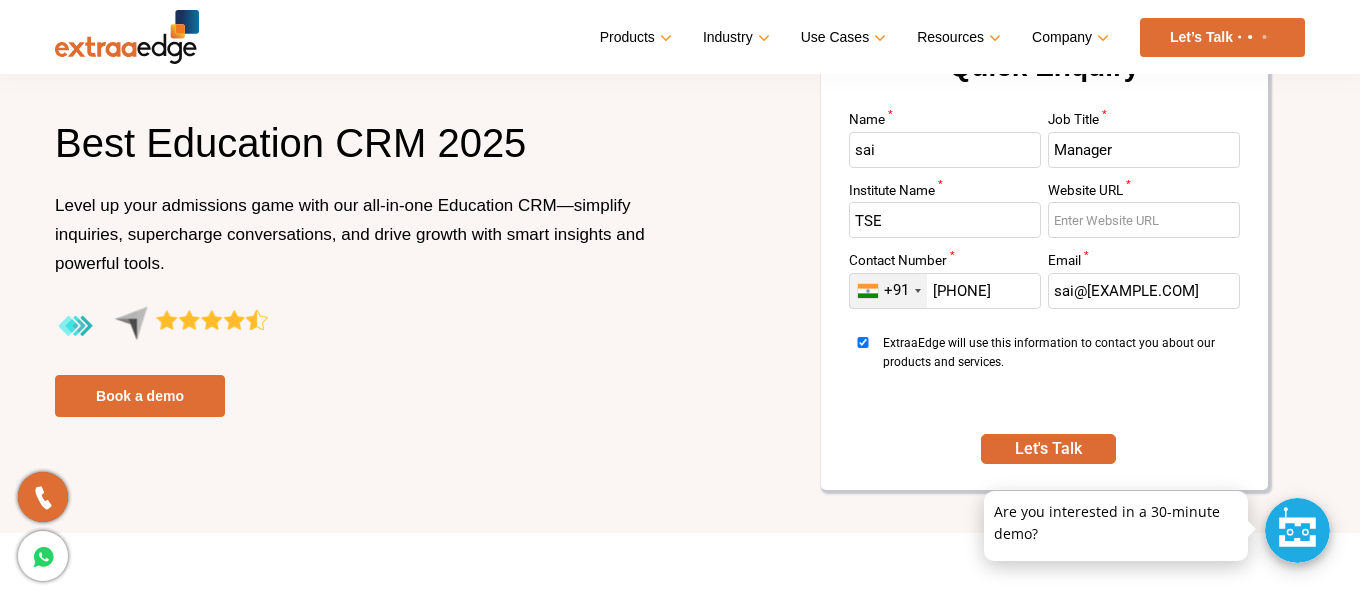 type on "sai@tseedu.com" 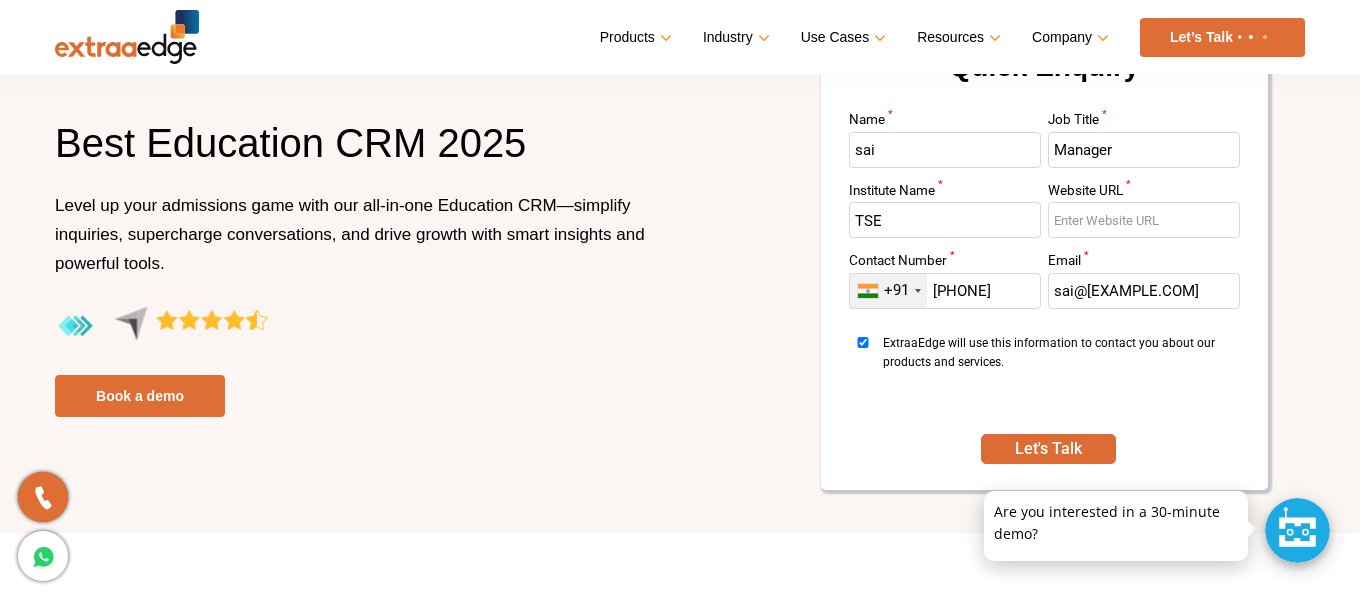 click on "Quick Enquiry Name   * sai Job Title   * Manager Institute Name   * TSE Website URL   * Contact Number   * +91 India (भारत) +91 Afghanistan (‫افغانستان‬‎) +93 Albania (Shqipëri) +355 Algeria (‫الجزائر‬‎) +213 American Samoa +1 Andorra +376 Angola +244 Anguilla +1 Antigua and Barbuda +1 Argentina +54 Armenia (Հայաստան) +374 Aruba +297 Australia +61 Austria (Österreich) +43 Azerbaijan (Azərbaycan) +994 Bahamas +1 Bahrain (‫البحرين‬‎) +973 Bangladesh (বাংলাদেশ) +880 Barbados +1 Belarus (Беларусь) +375 Belgium (België) +32 Belize +501 Benin (Bénin) +229 Bermuda +1 Bhutan (འབྲུག) +975 Bolivia +591 Bosnia and Herzegovina (Босна и Херцеговина) +387 Botswana +267 Brazil (Brasil) +55 British Indian Ocean Territory +246 British Virgin Islands +1 Brunei +673 Bulgaria (България) +359 Burkina Faso +226 Burundi (Uburundi) +257 Cambodia (កម្ពុជា) +855 Cameroon (Cameroun) +237 Canada +1" at bounding box center (1044, 254) 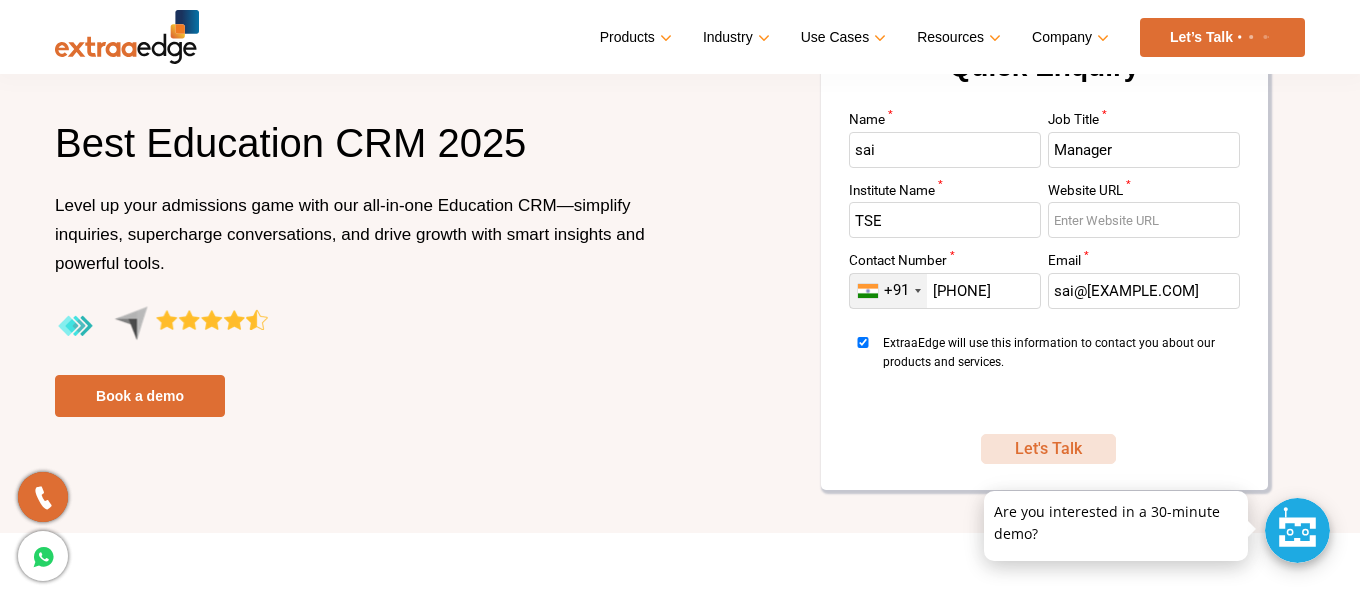click on "Let's Talk" at bounding box center (1048, 449) 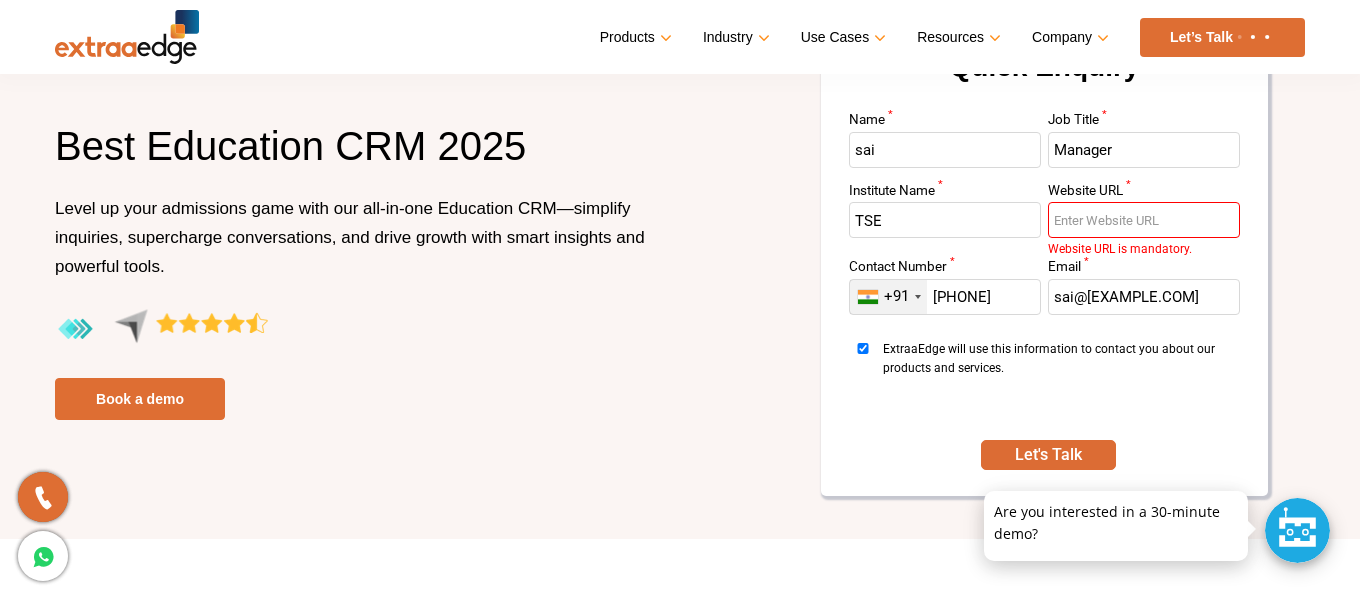 click on "Website URL   *" at bounding box center (1144, 220) 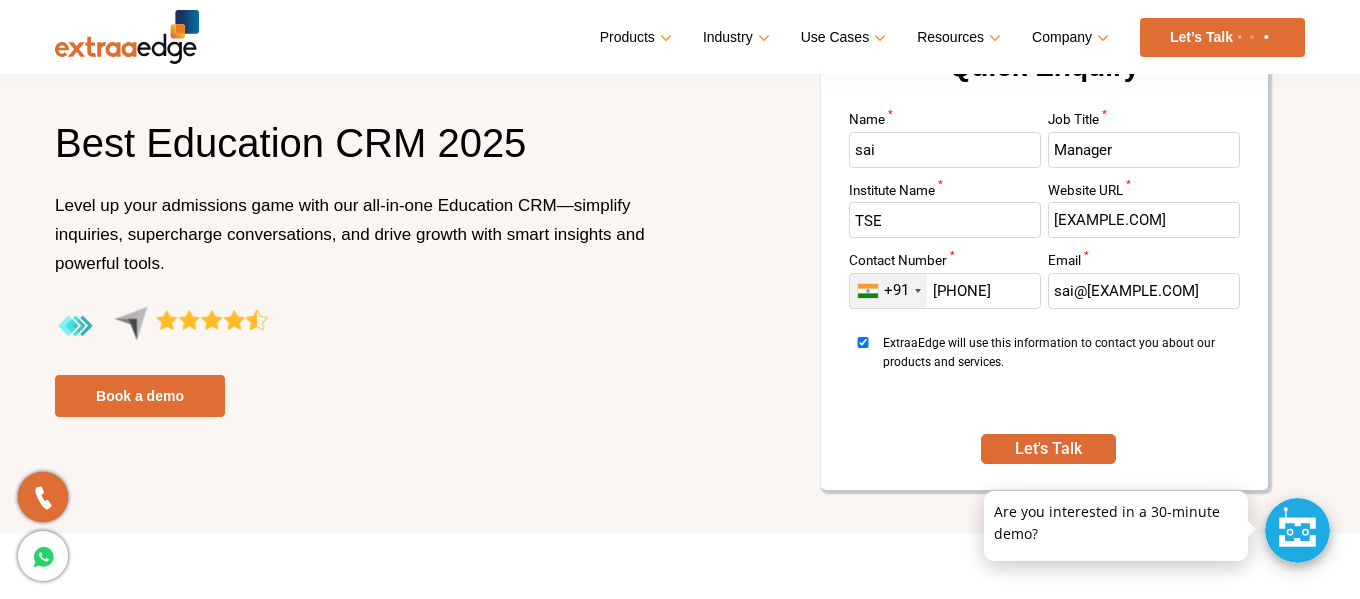type on "tse.com" 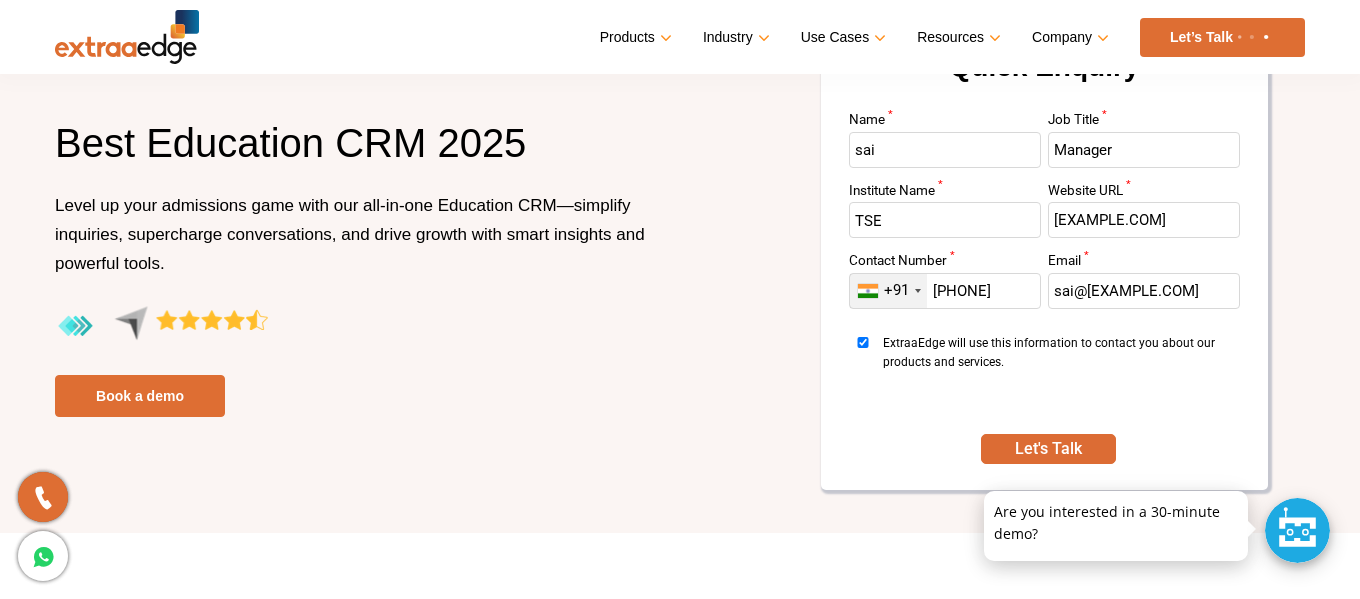 drag, startPoint x: 1201, startPoint y: 366, endPoint x: 1099, endPoint y: 489, distance: 159.79048 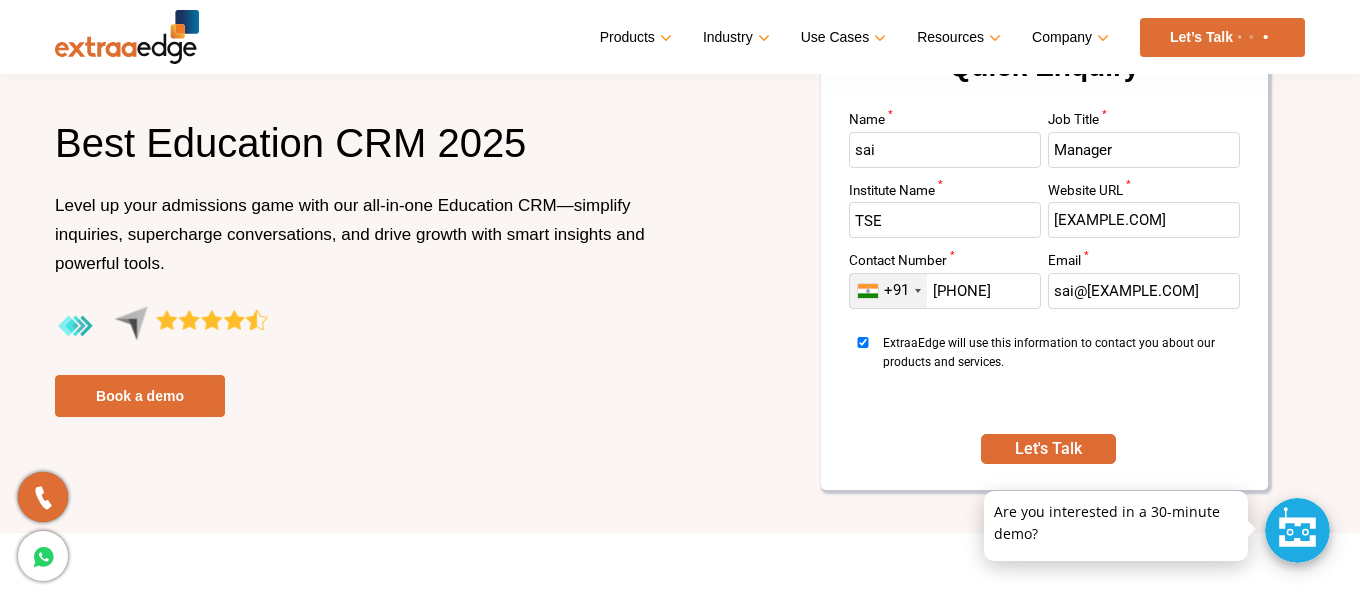 click on "ExtraaEdge will use this information to contact you about our products and services." at bounding box center (1058, 371) 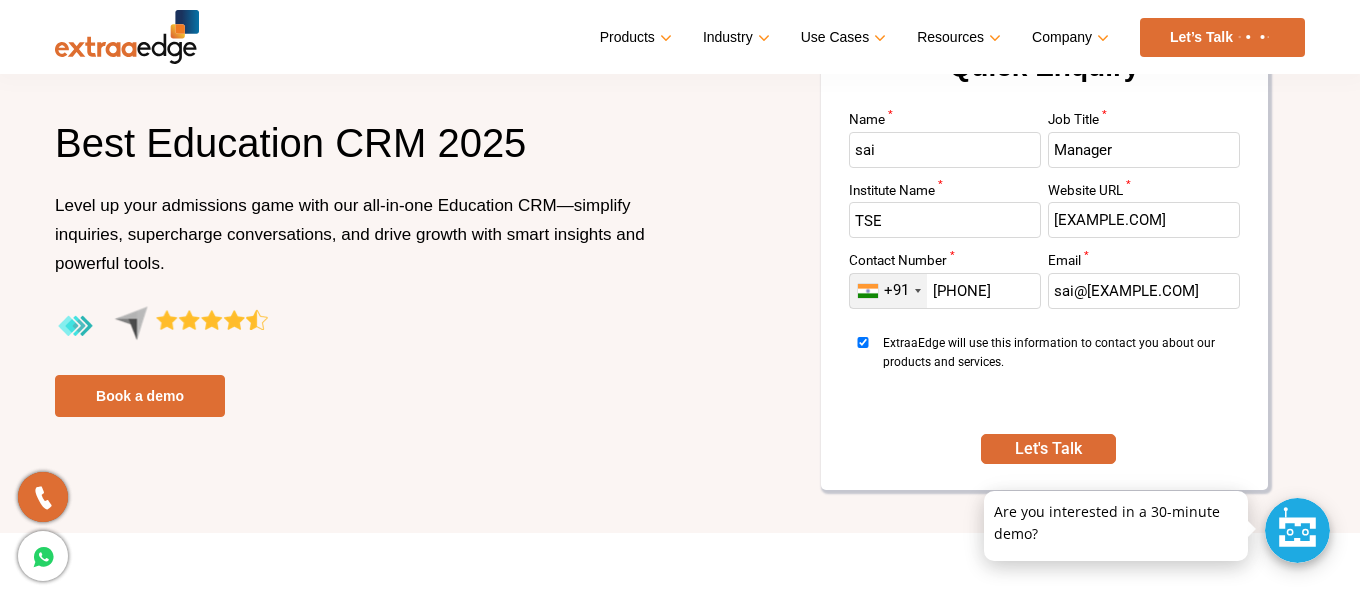 click on "ExtraaEdge will use this information to contact you about our products and services." at bounding box center [863, 342] 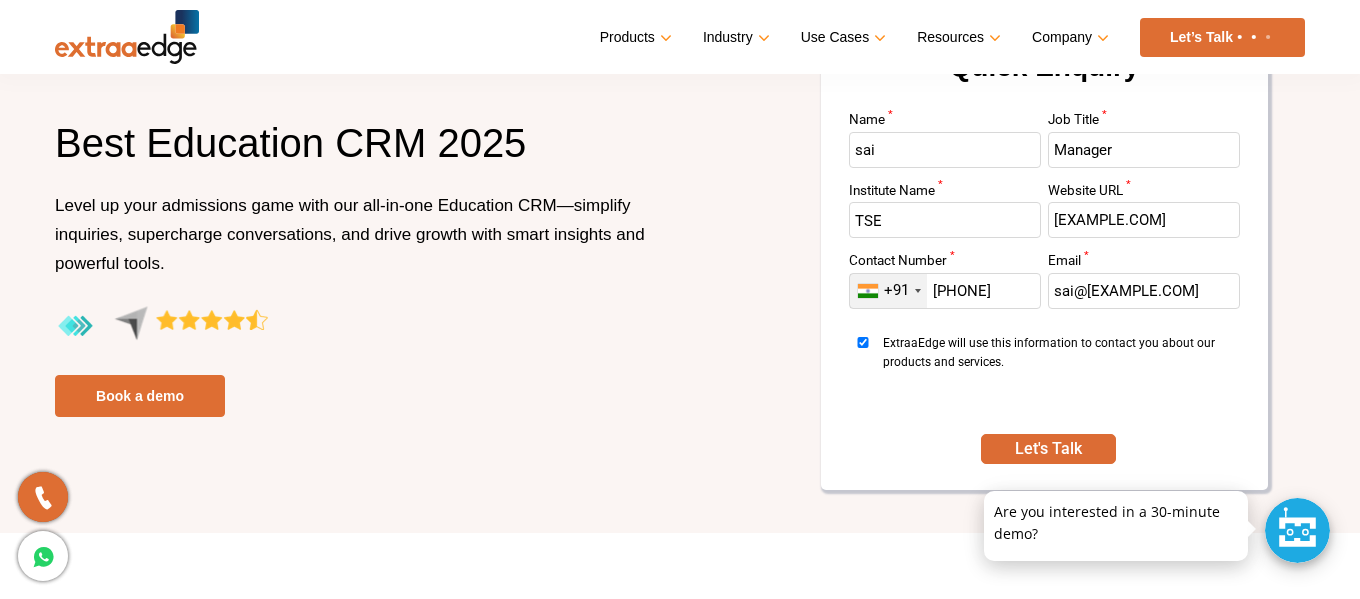 checkbox on "false" 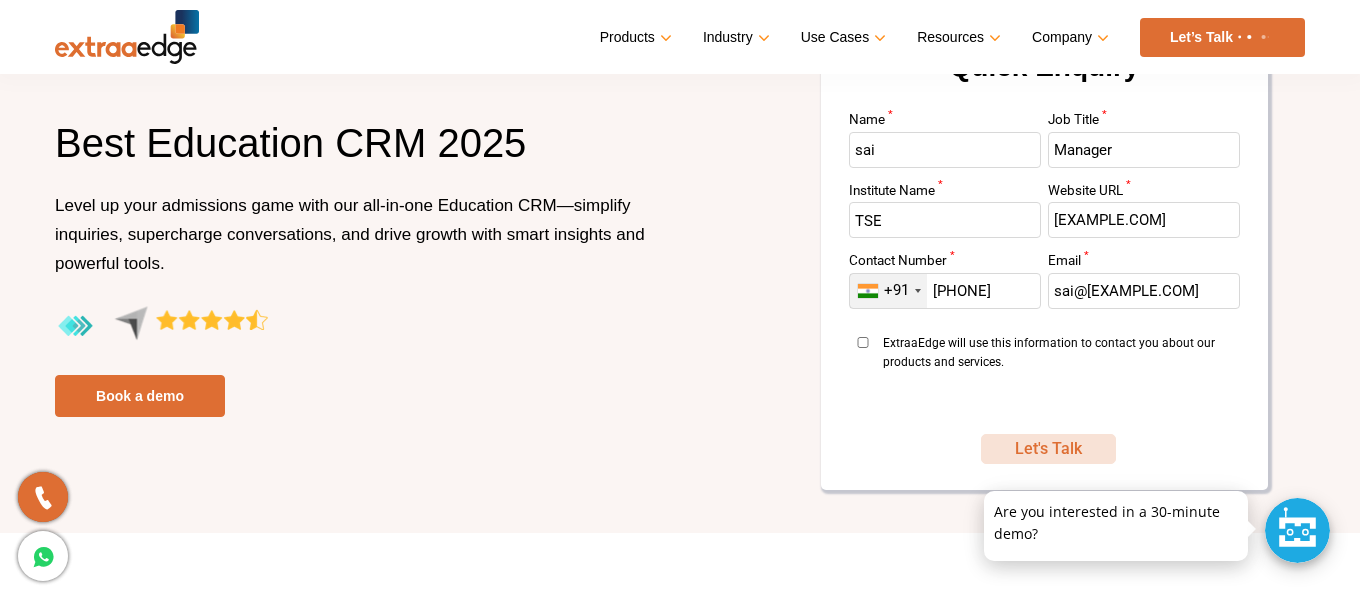 click on "Let's Talk" at bounding box center [1048, 449] 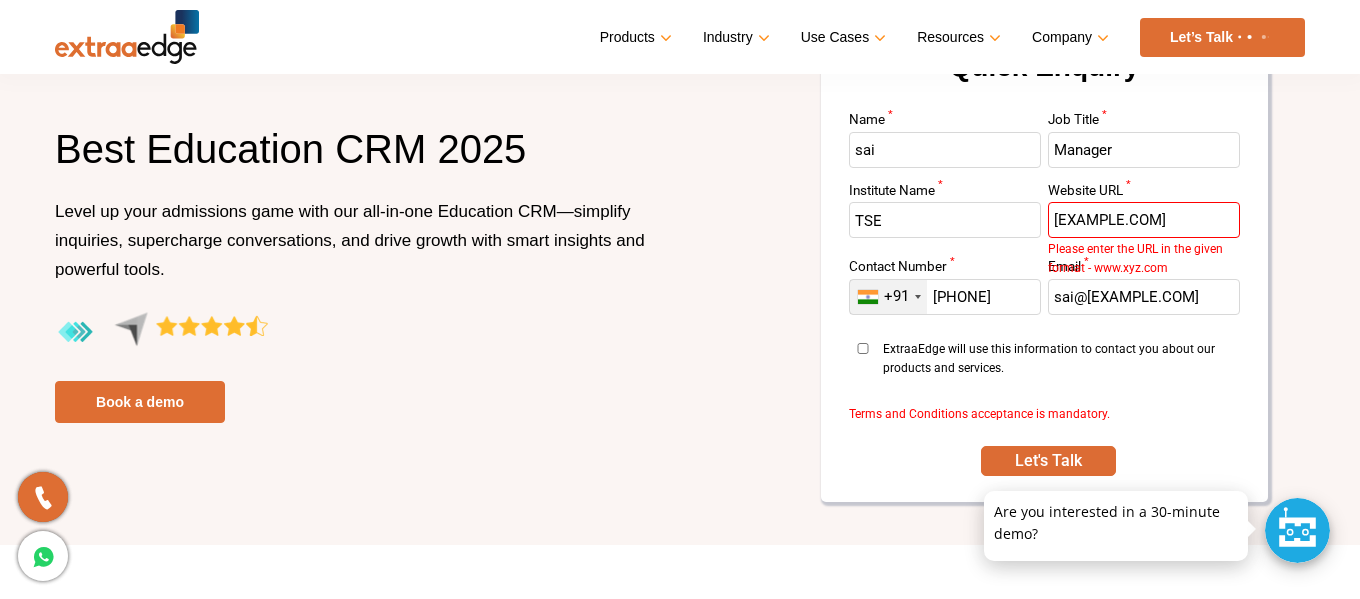 click on "tse.com" at bounding box center (1144, 220) 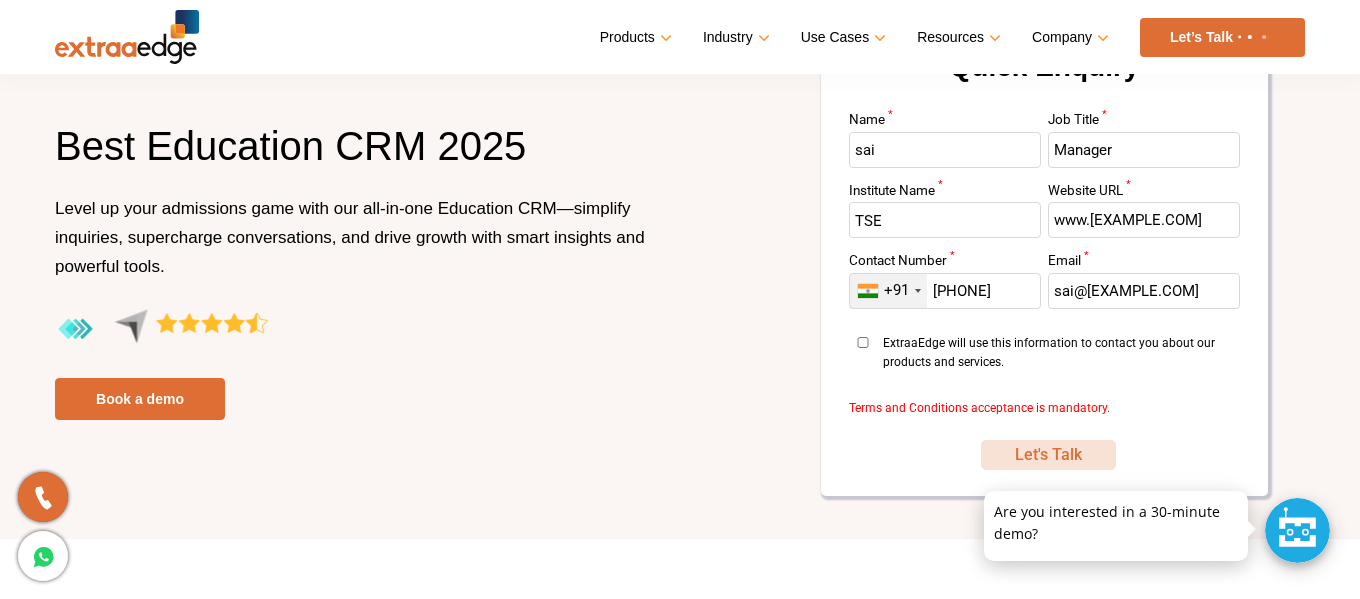 type on "www.tse.com" 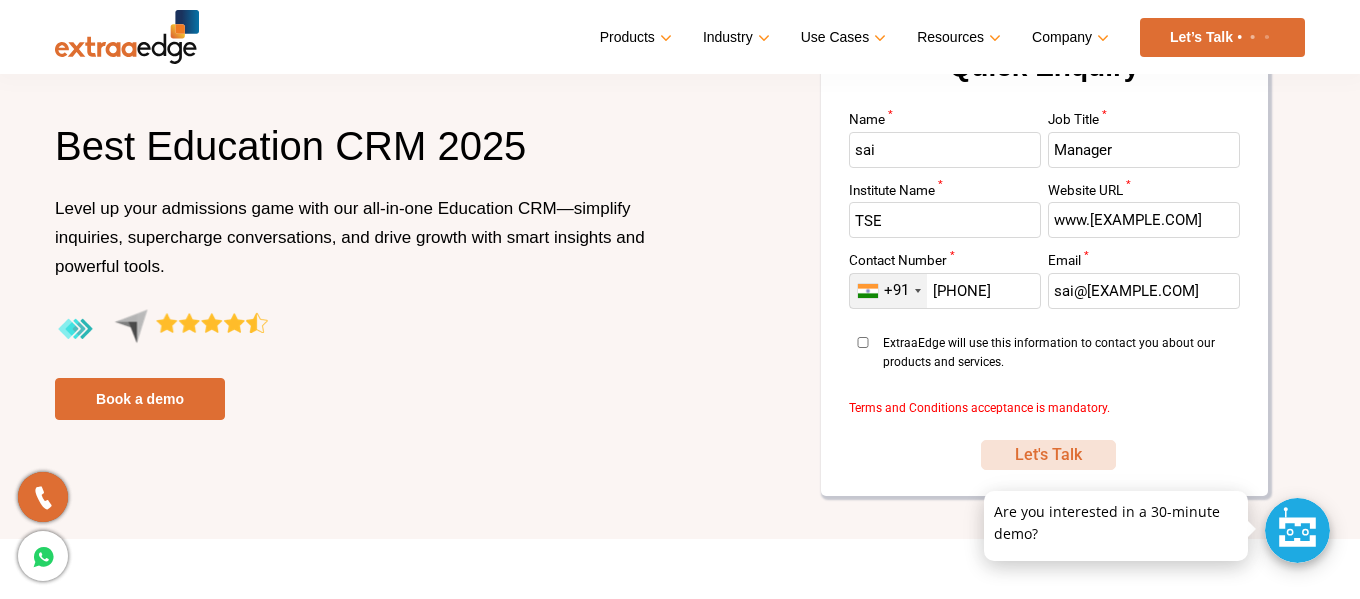 click on "Let's Talk" at bounding box center [1048, 455] 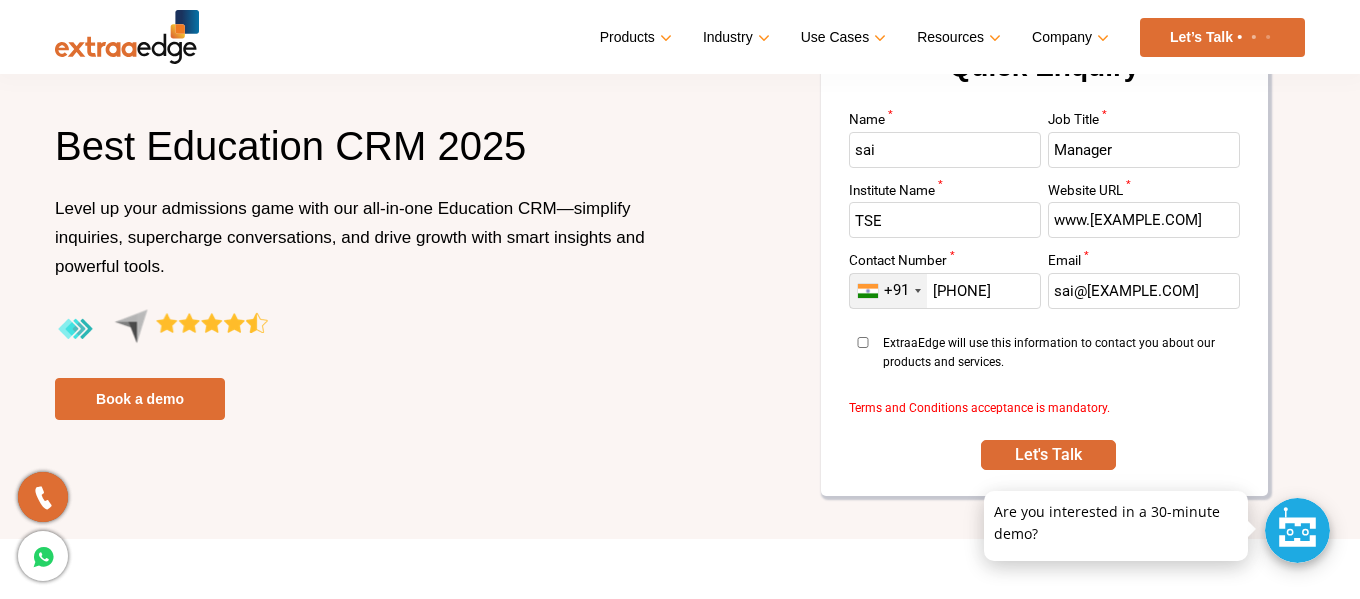 click on "ExtraaEdge will use this information to contact you about our products and services." at bounding box center (863, 342) 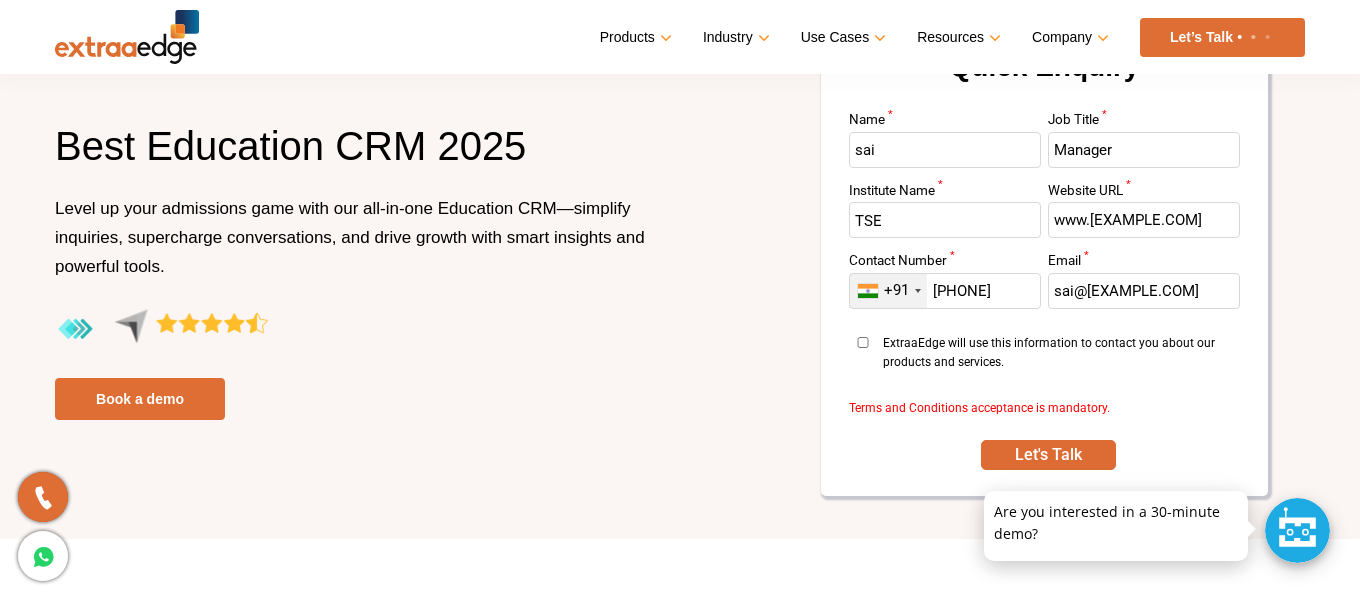 checkbox on "true" 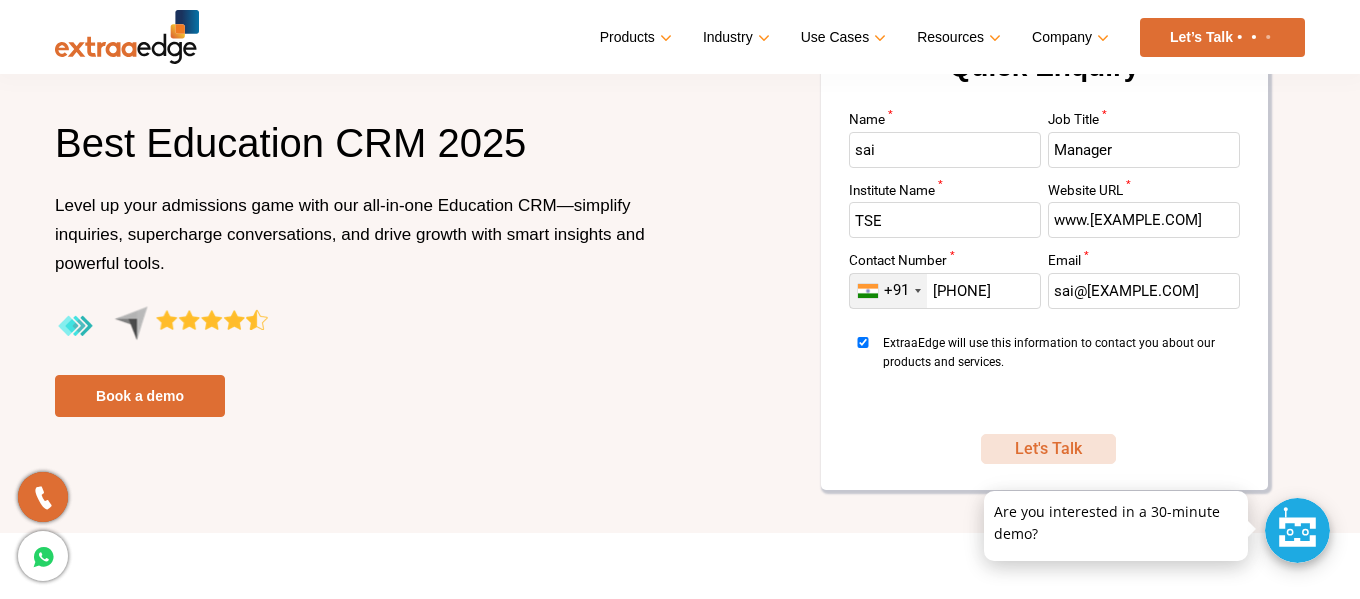 click on "Let's Talk" at bounding box center (1048, 449) 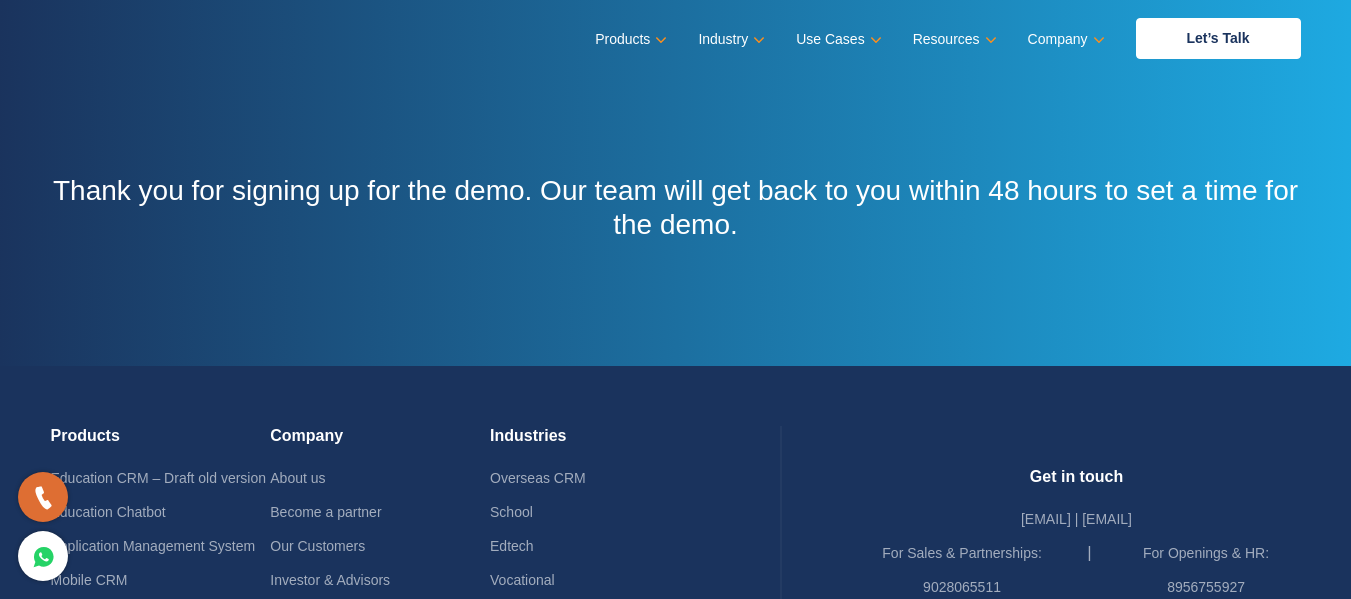 scroll, scrollTop: 0, scrollLeft: 0, axis: both 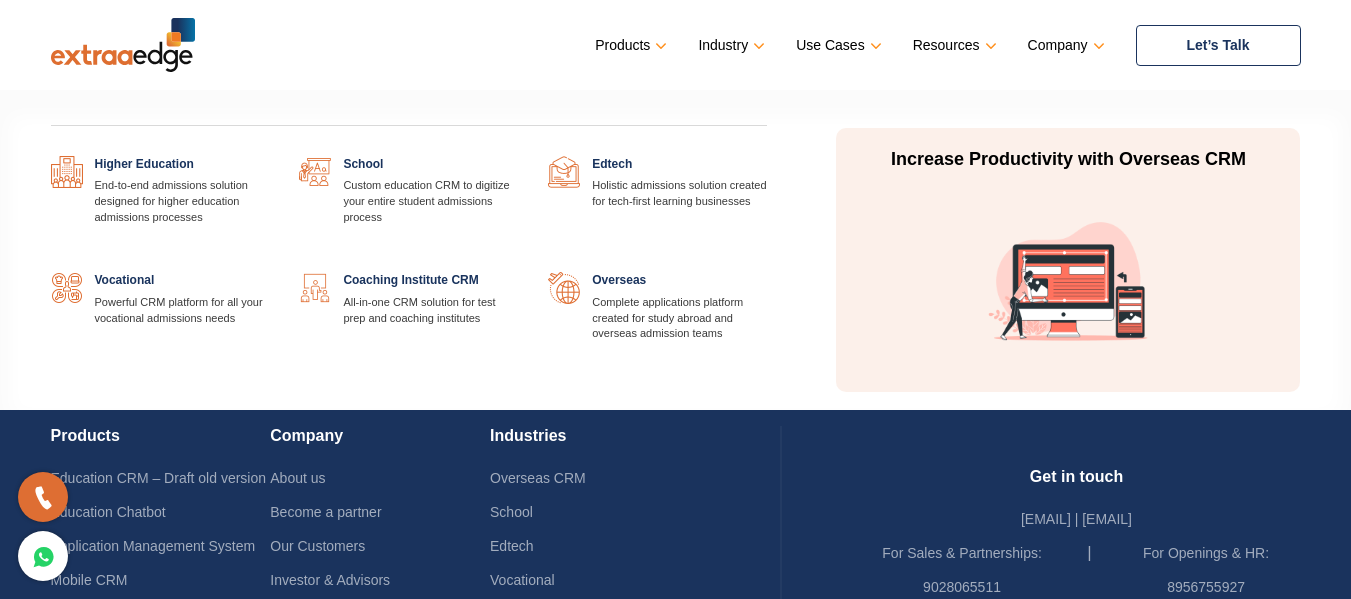 click at bounding box center [767, 156] 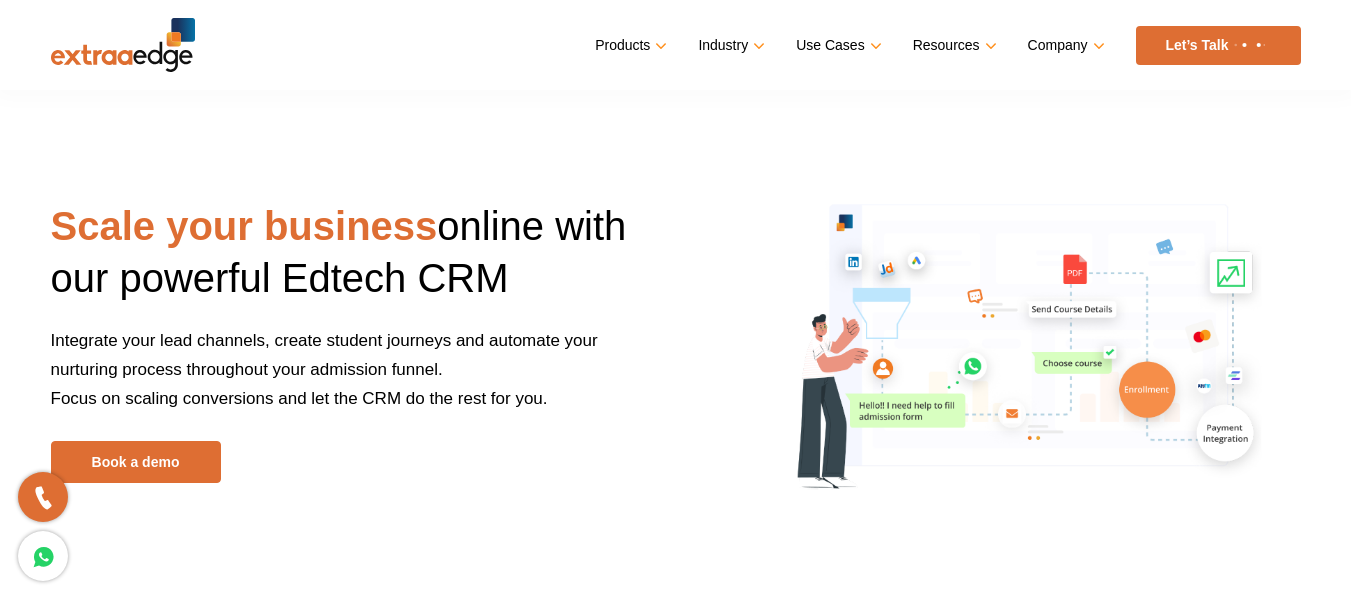scroll, scrollTop: 0, scrollLeft: 0, axis: both 